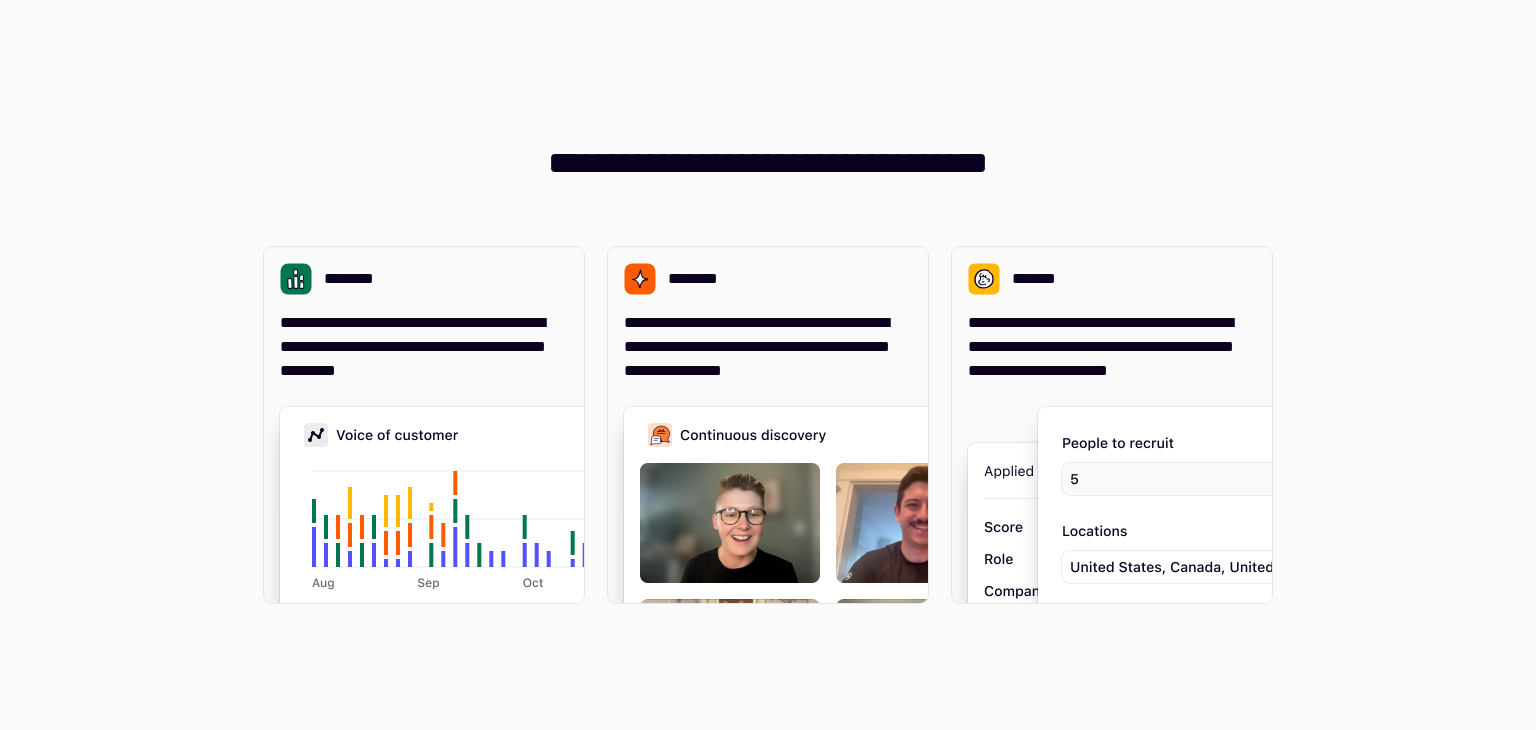 scroll, scrollTop: 0, scrollLeft: 0, axis: both 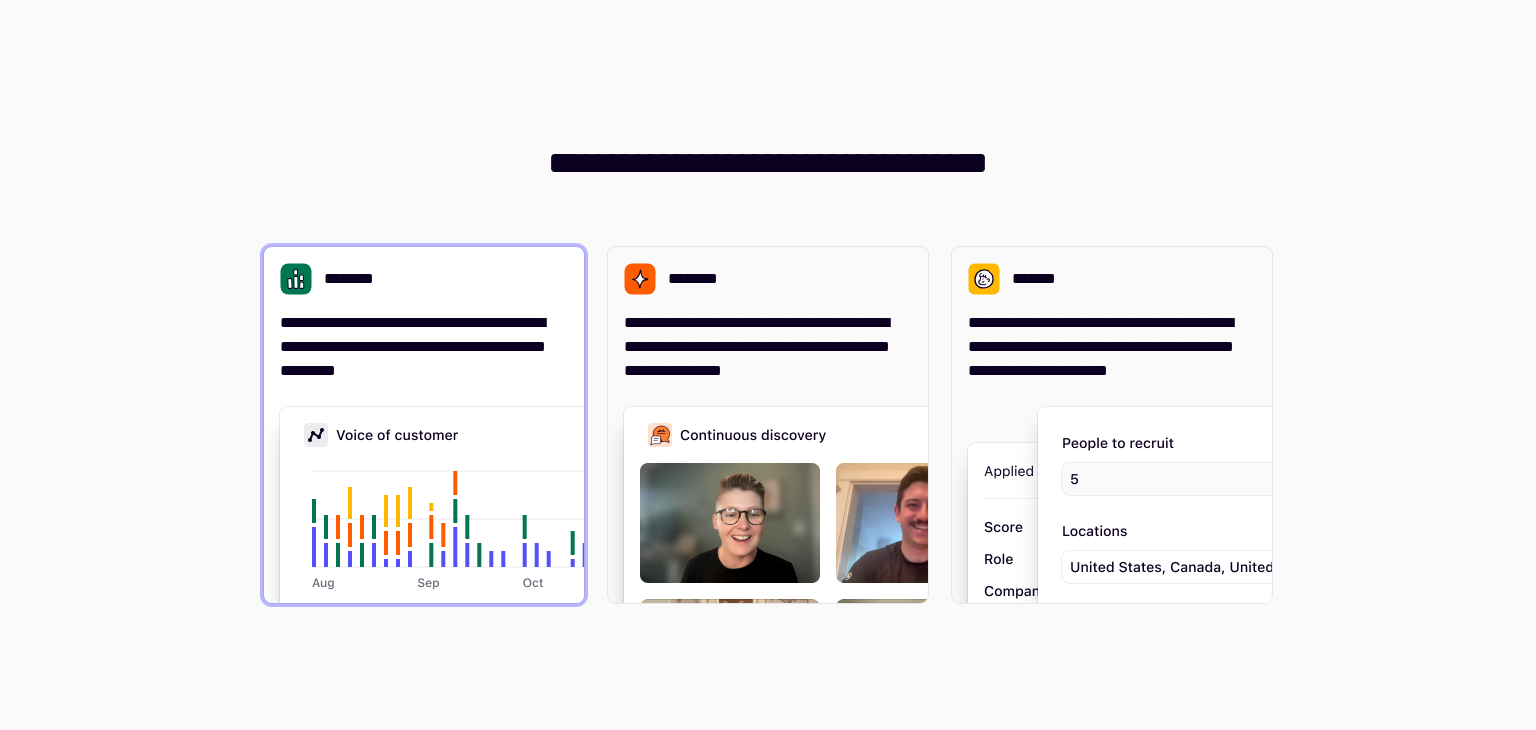 click at bounding box center (580, 607) 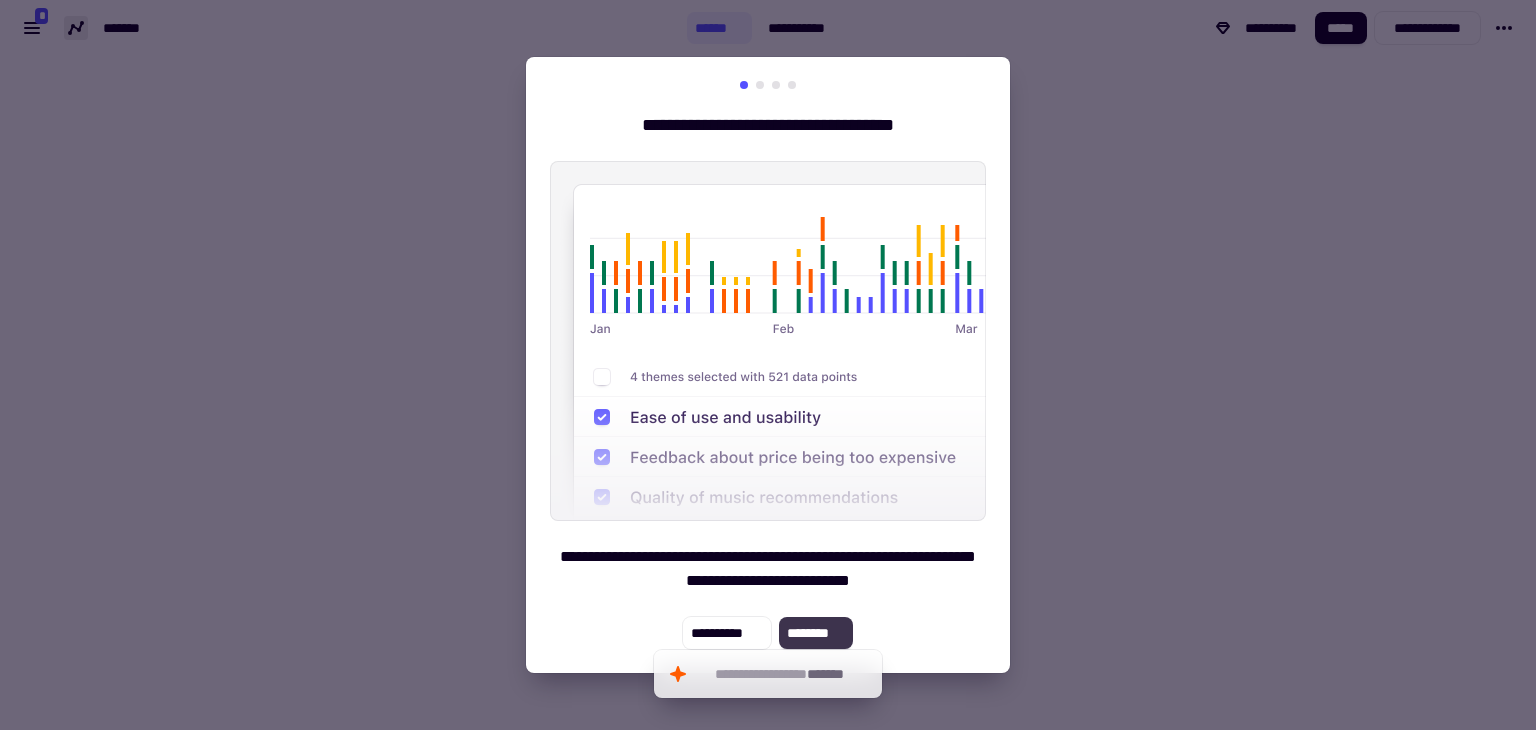 click on "********" 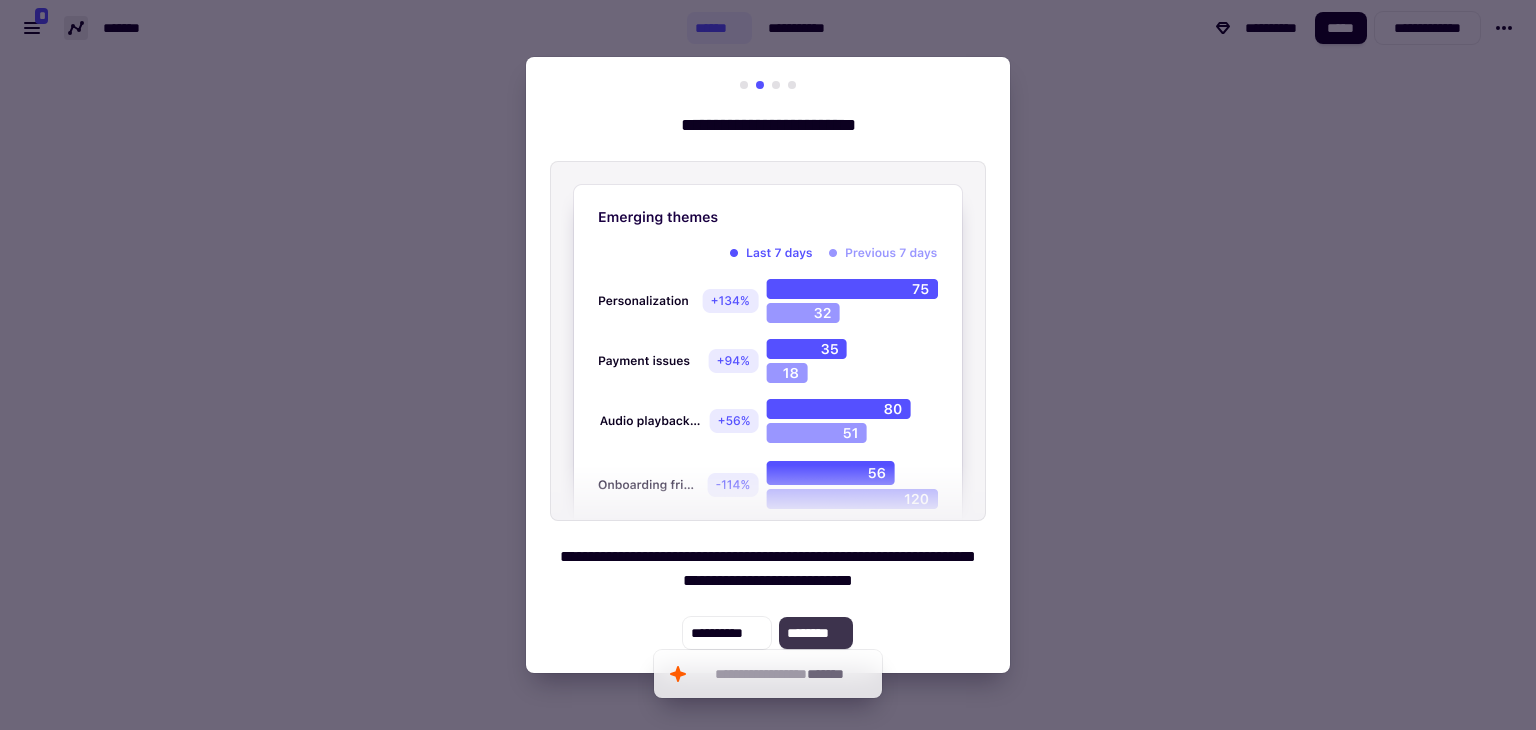click on "********" 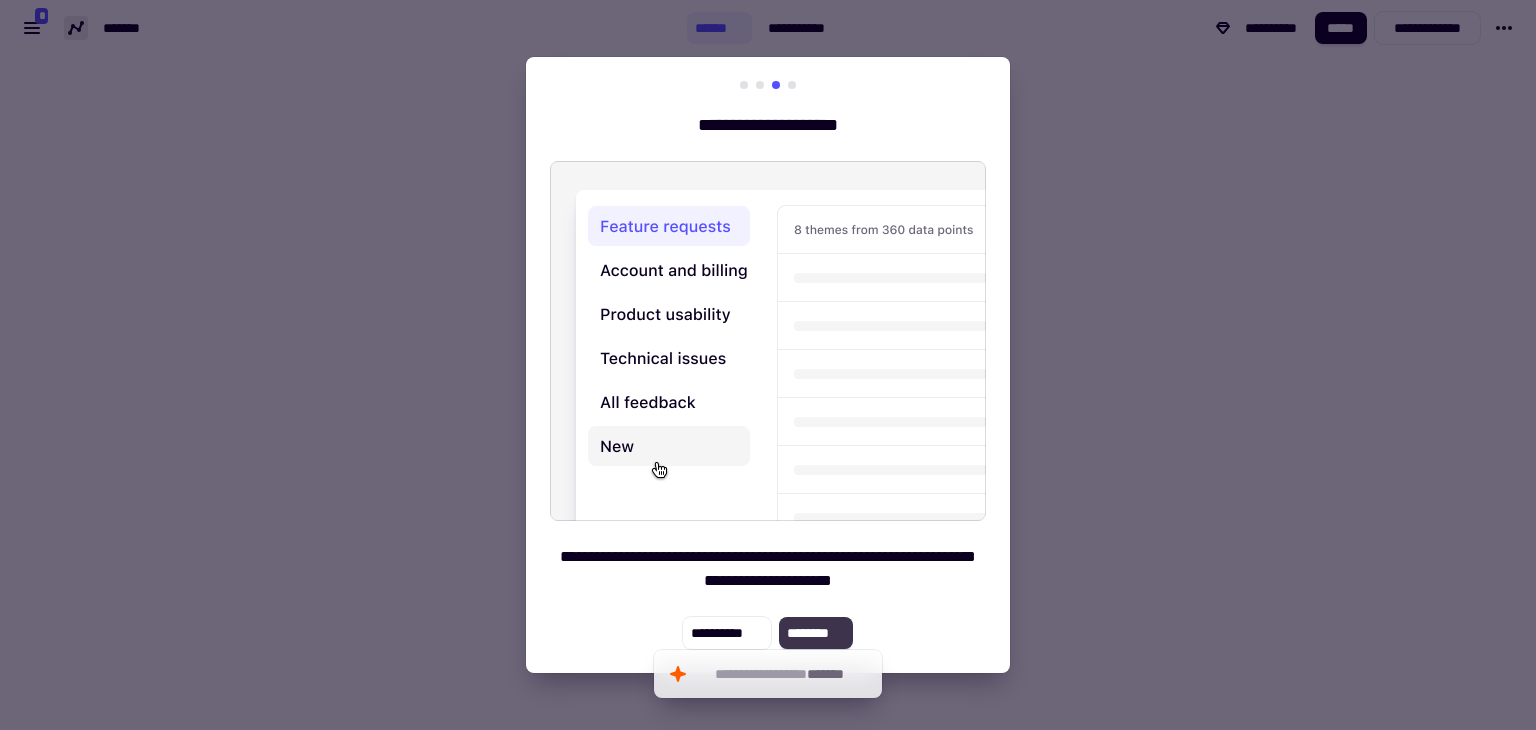 click on "********" 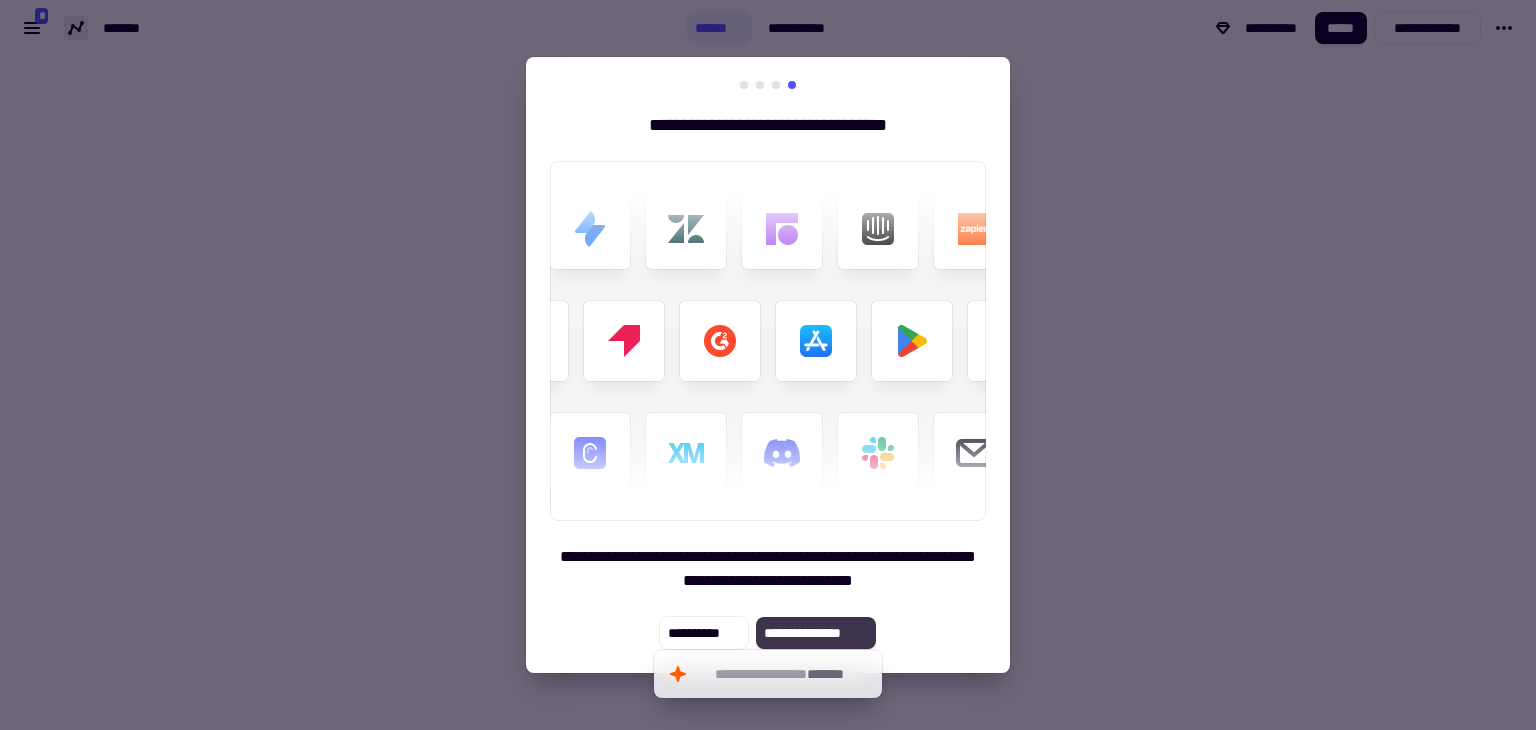 click on "**********" 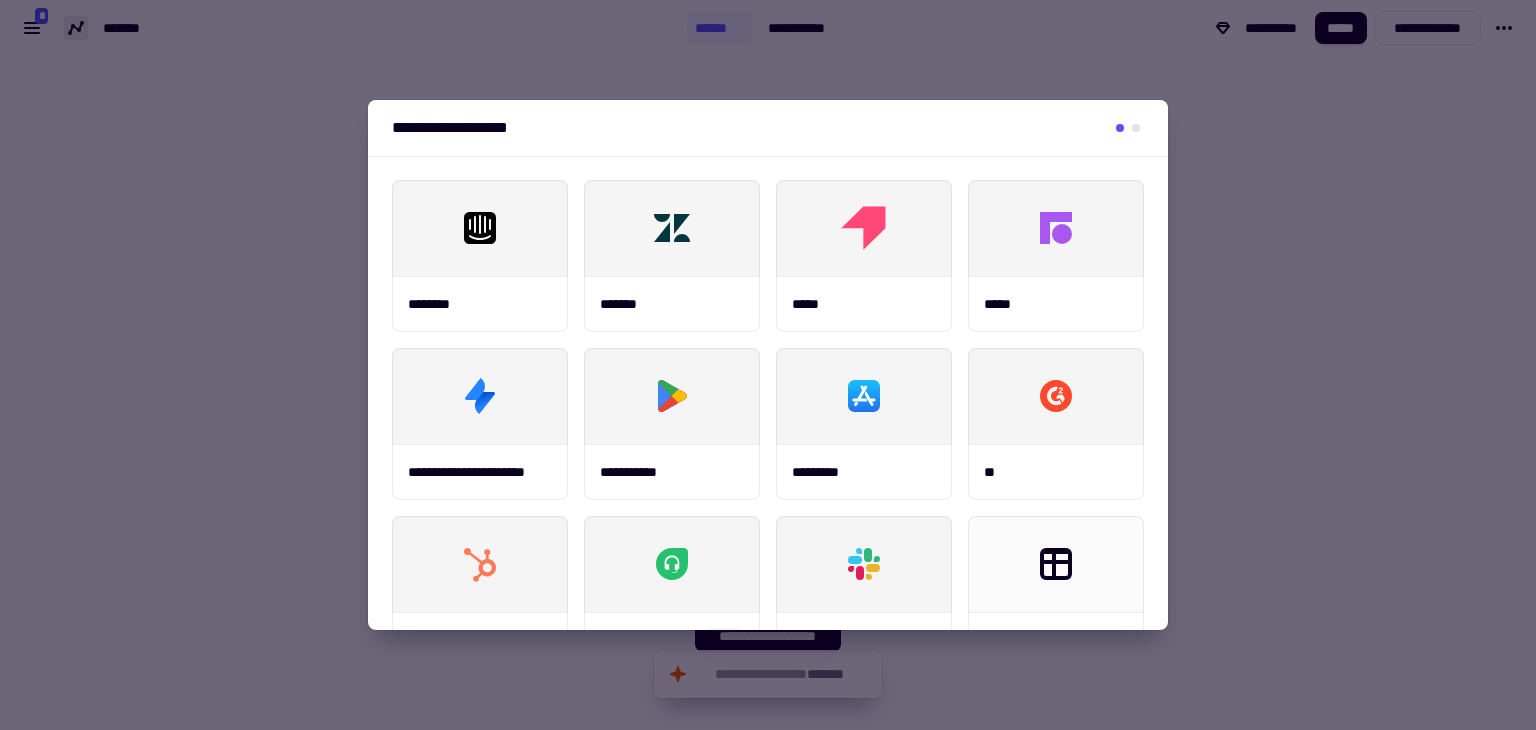 click at bounding box center (768, 365) 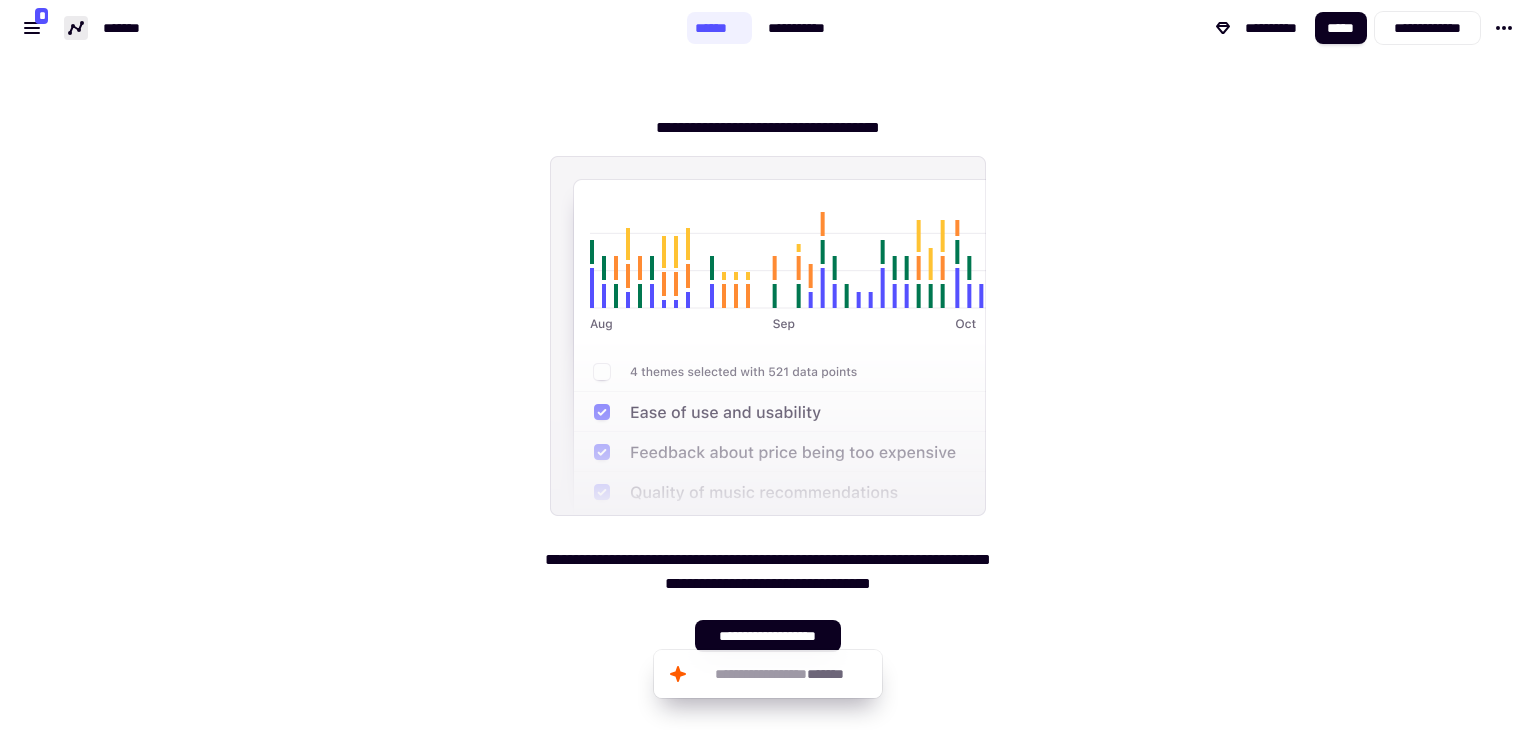 click on "**********" at bounding box center (768, 376) 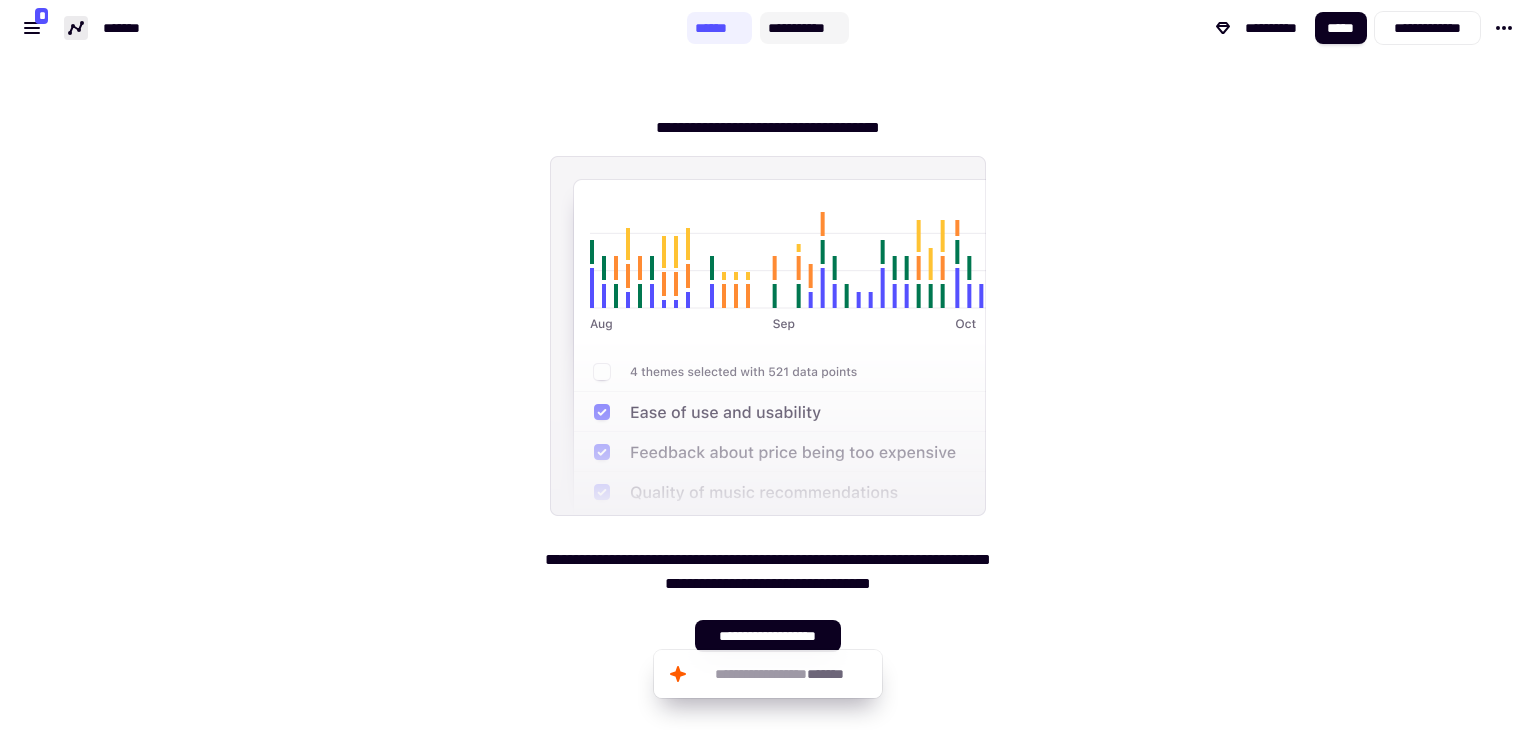 click on "**********" 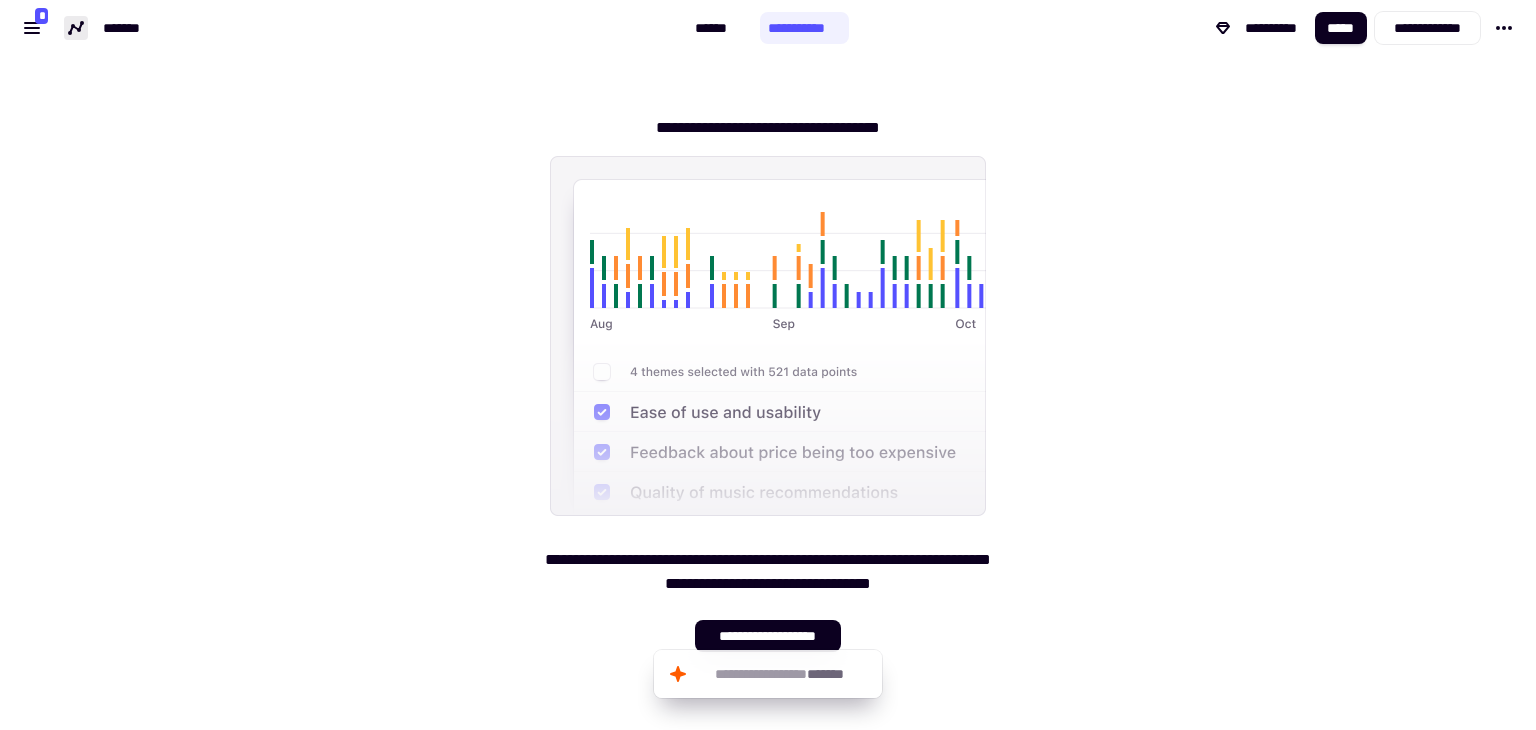 click on "**********" at bounding box center [343, 28] 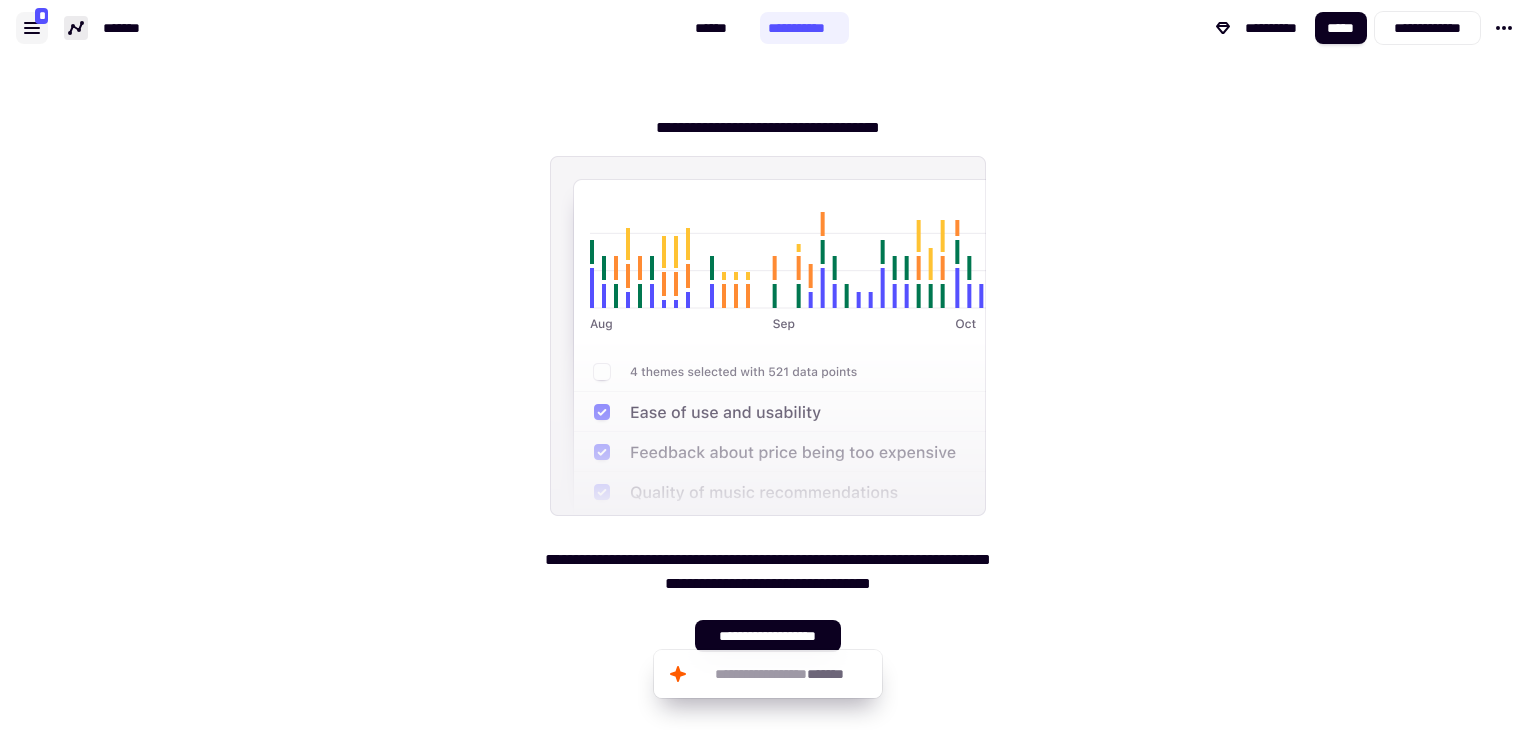 click 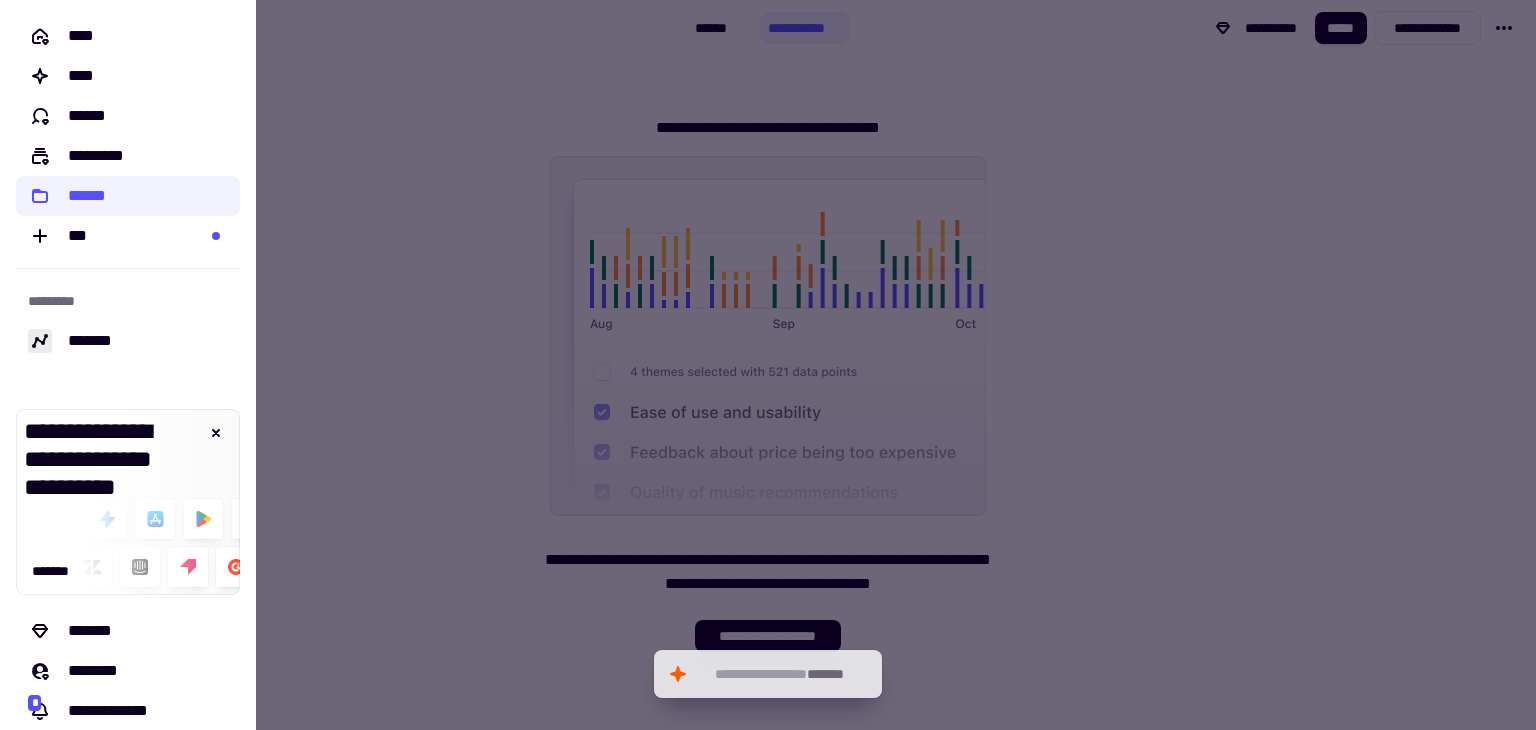 click at bounding box center [768, 365] 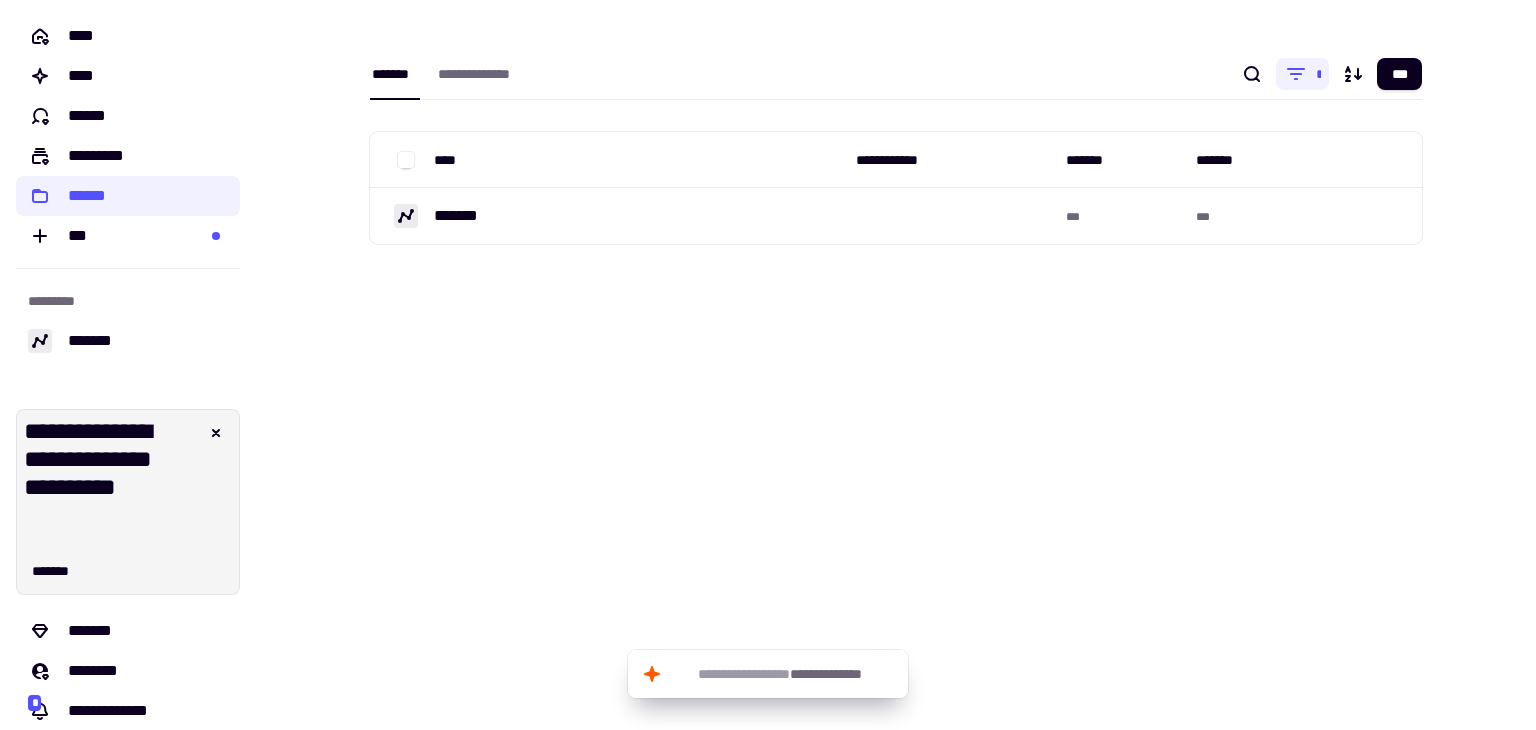 scroll, scrollTop: 0, scrollLeft: 0, axis: both 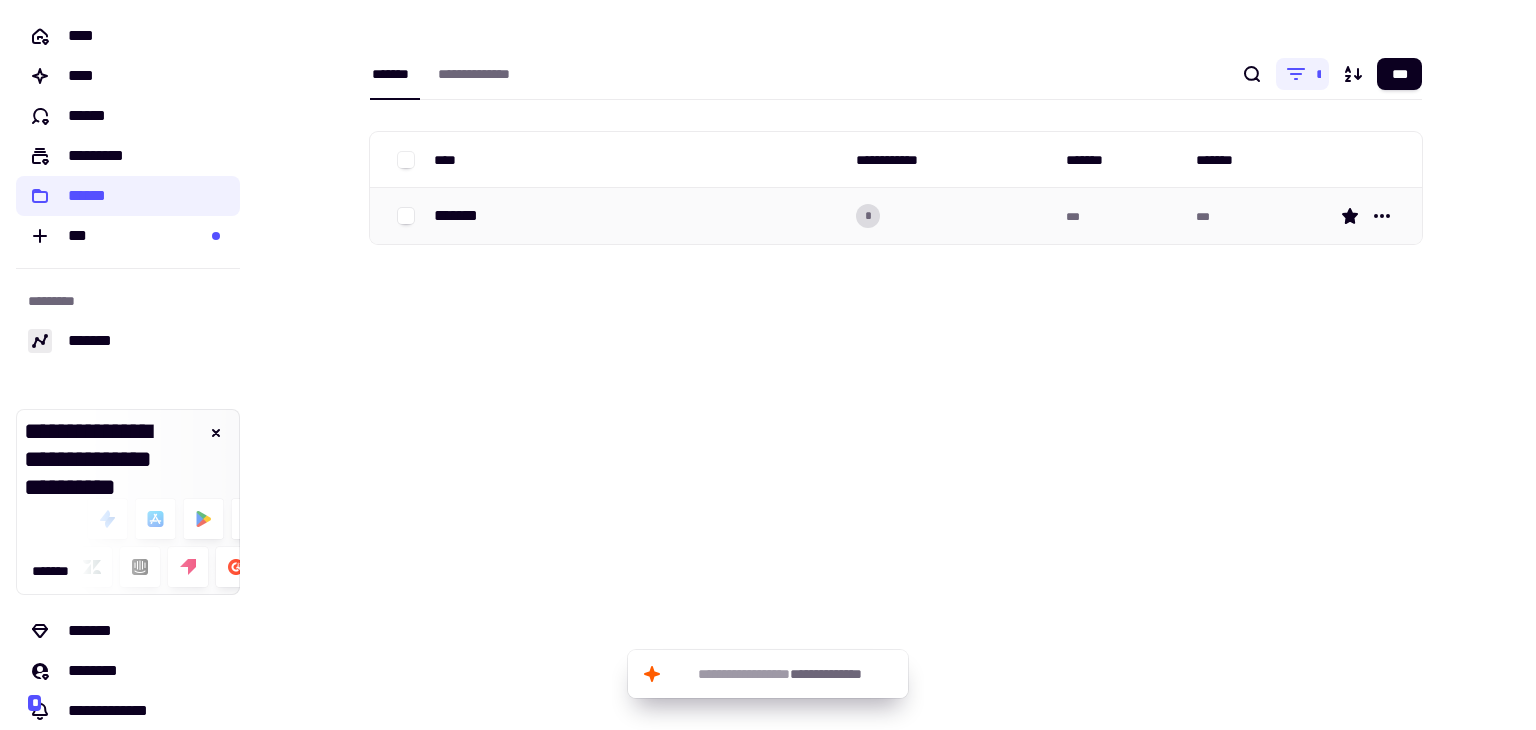 click on "*******" at bounding box center [637, 216] 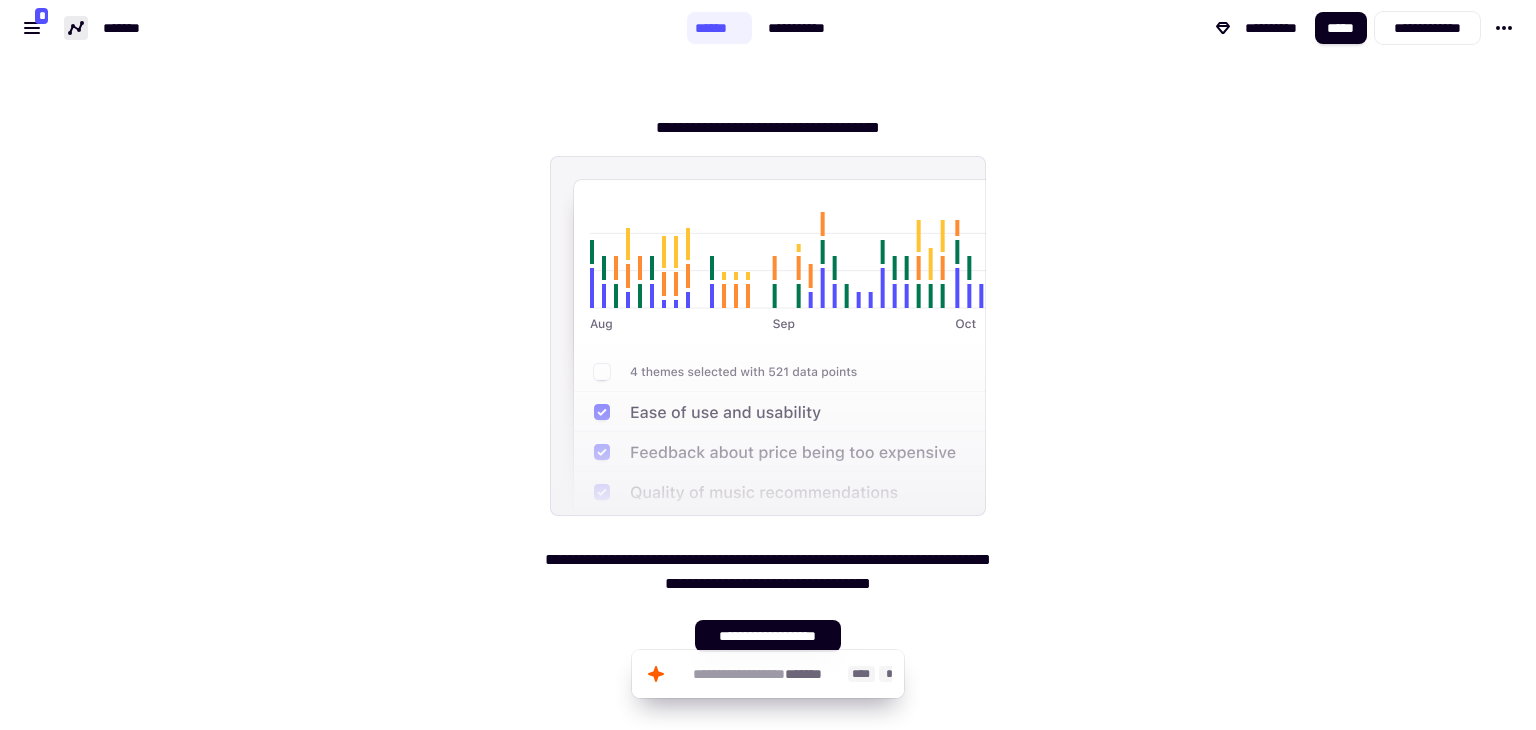 click on "**********" 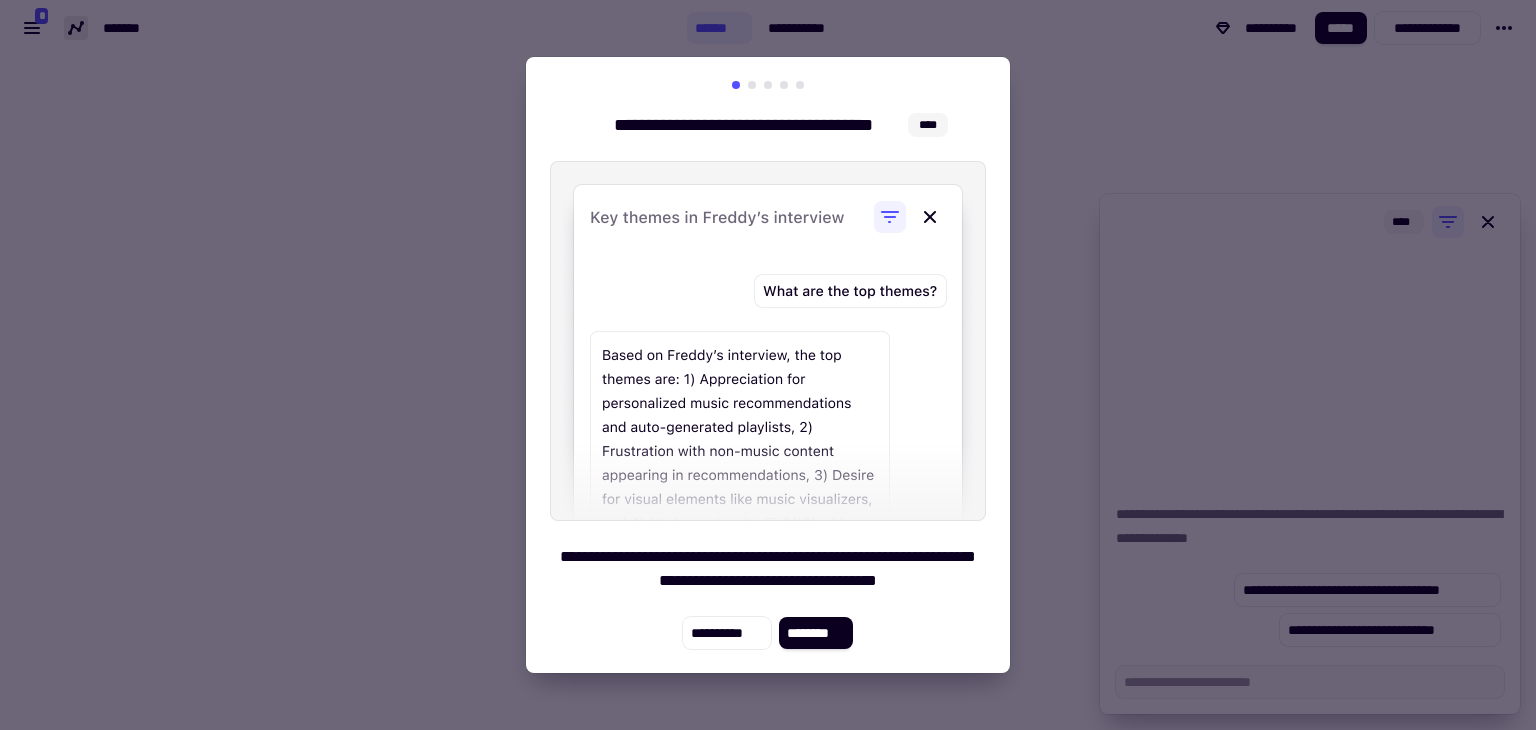 click at bounding box center (768, 365) 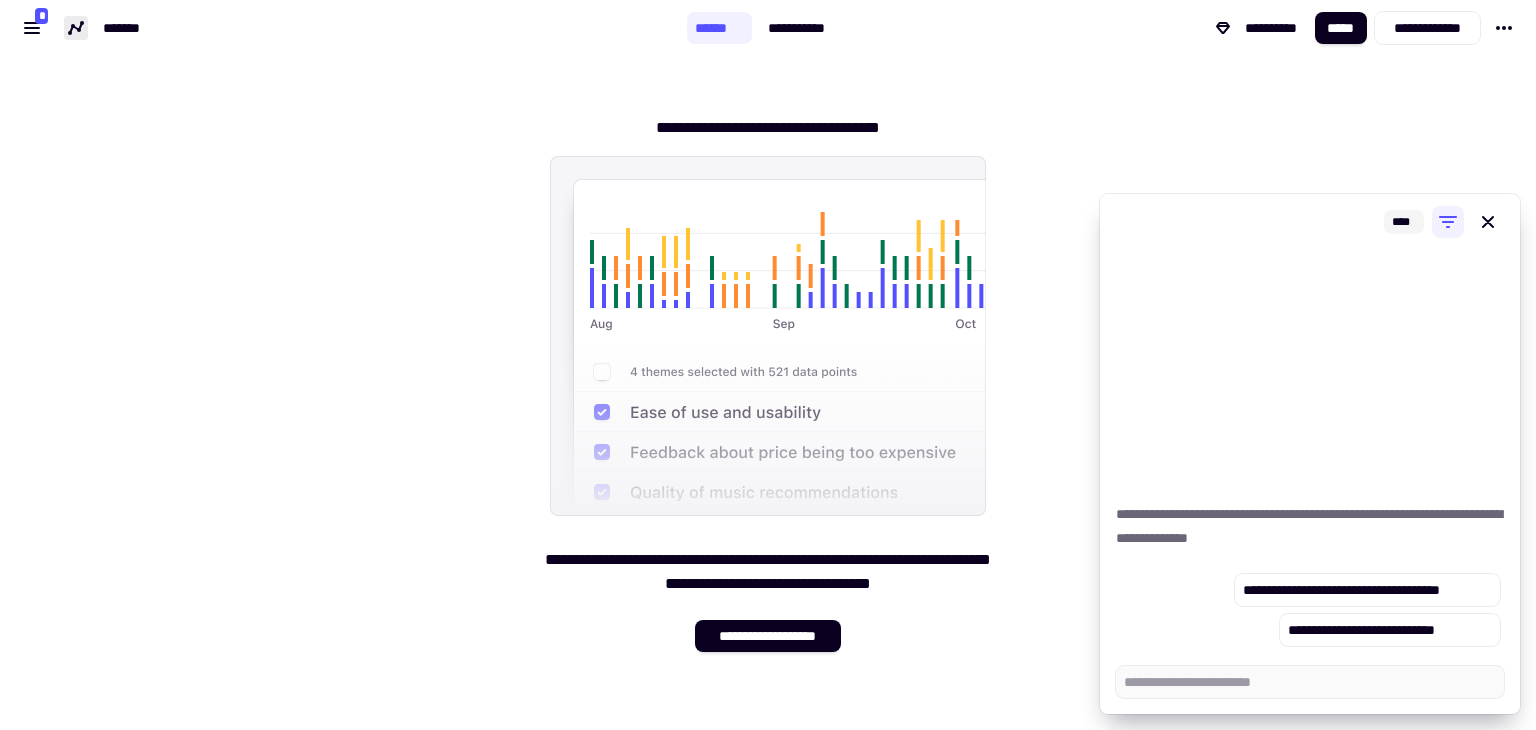 type on "*" 